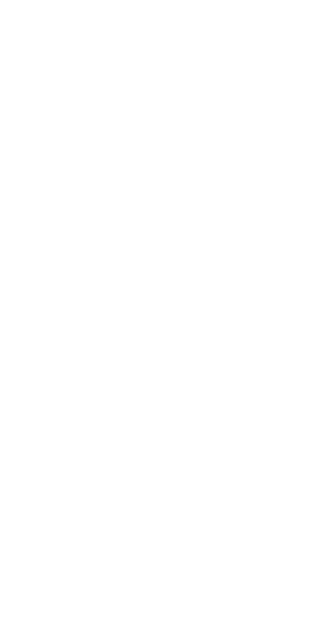 scroll, scrollTop: 0, scrollLeft: 0, axis: both 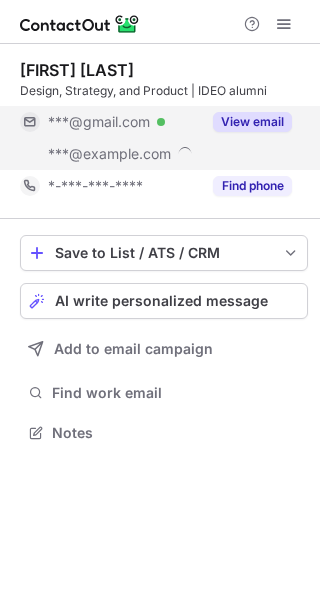 click on "***@gmail.com" at bounding box center (99, 122) 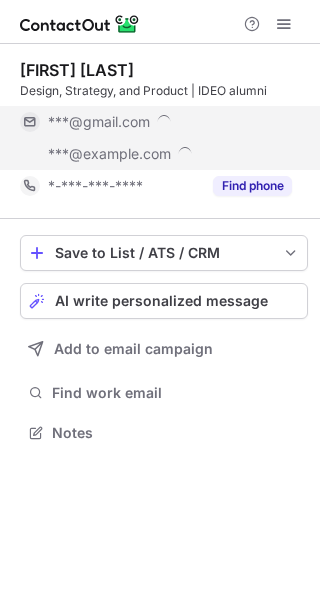 scroll, scrollTop: 10, scrollLeft: 10, axis: both 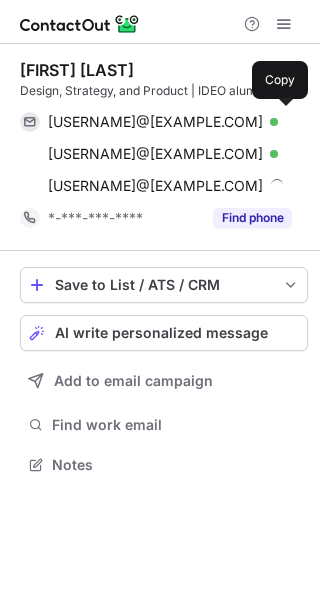click on "priyabp91@gmail.com" at bounding box center (155, 122) 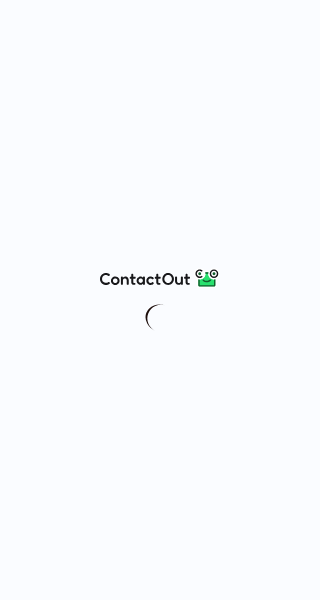 scroll, scrollTop: 0, scrollLeft: 0, axis: both 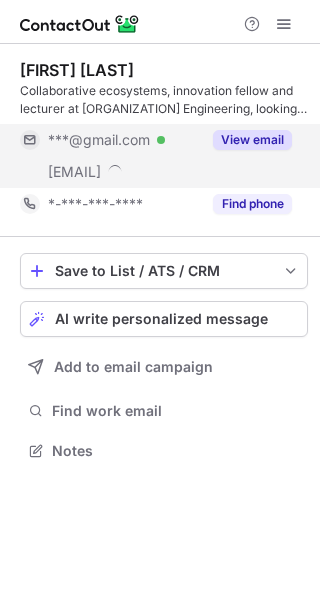 click on "***@gmail.com" at bounding box center (99, 140) 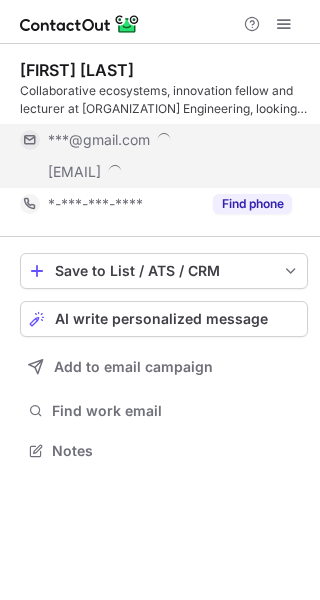 scroll, scrollTop: 10, scrollLeft: 10, axis: both 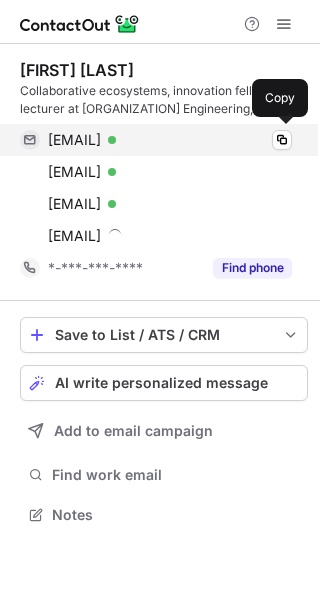 click on "shuyag@gmail.com" at bounding box center [74, 140] 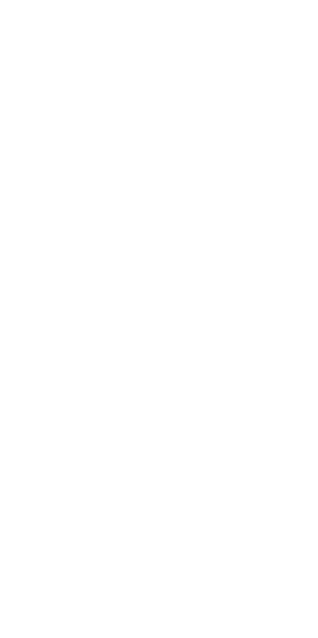 scroll, scrollTop: 0, scrollLeft: 0, axis: both 